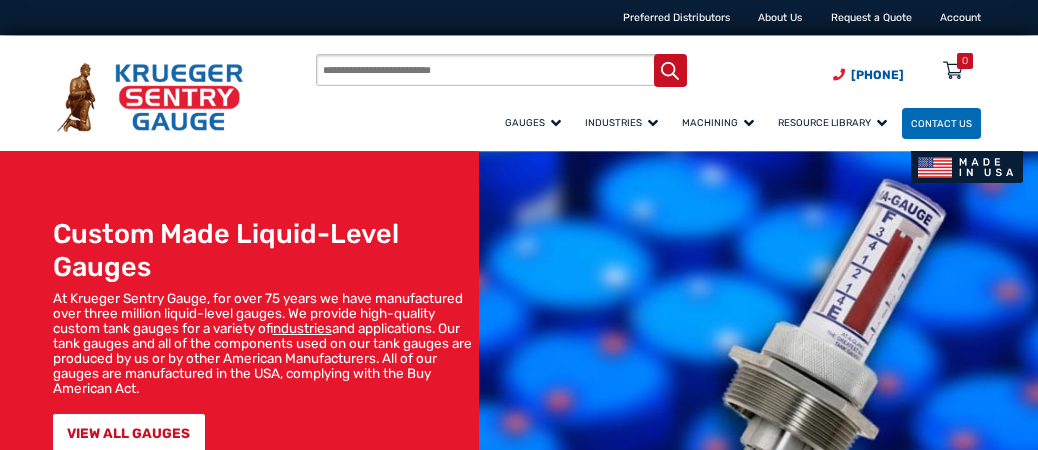 scroll, scrollTop: 0, scrollLeft: 0, axis: both 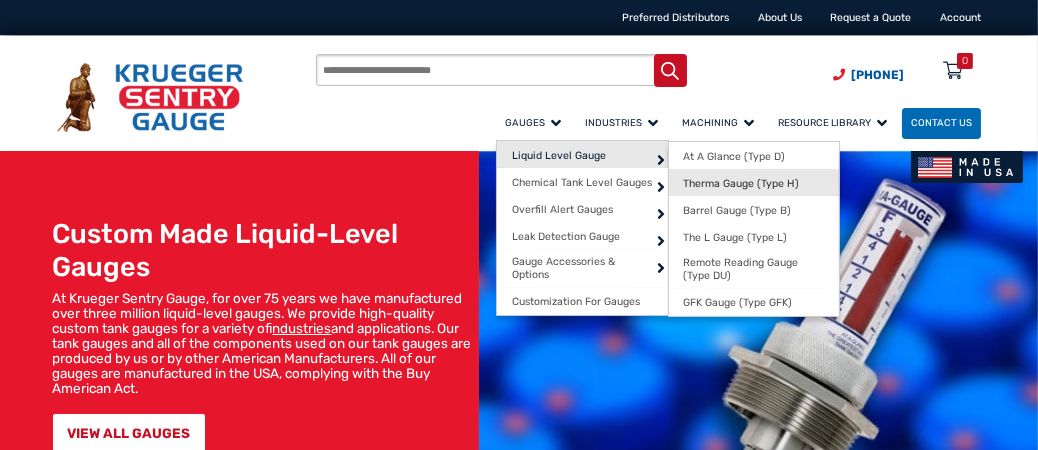 click on "Therma Gauge (Type H)" at bounding box center [742, 183] 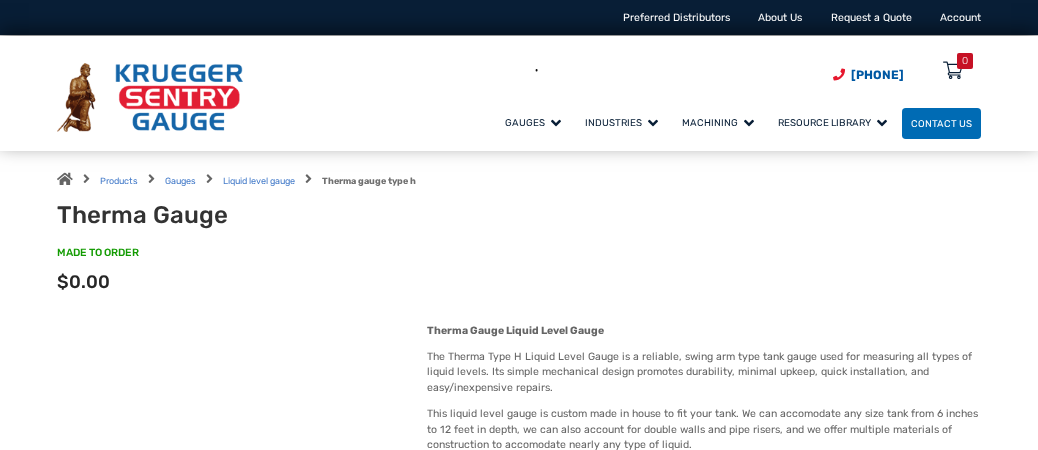 scroll, scrollTop: 0, scrollLeft: 0, axis: both 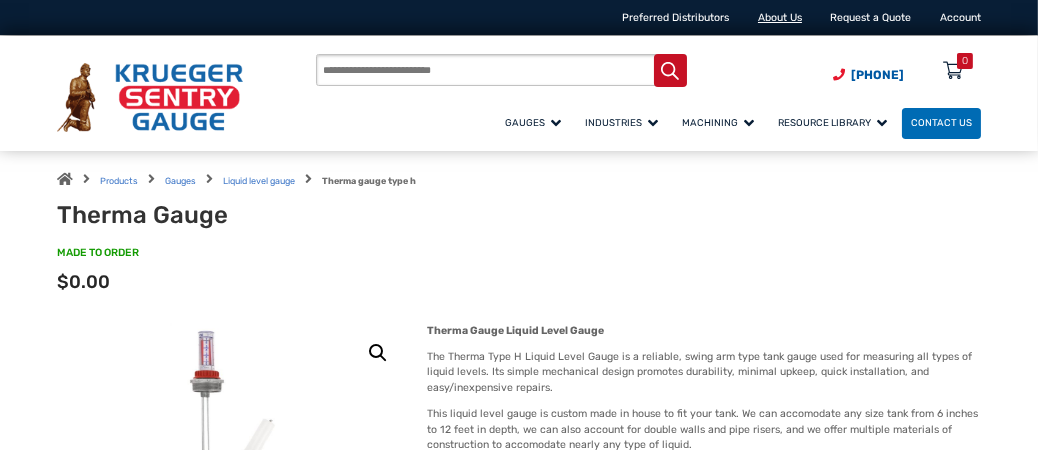 click on "About Us" at bounding box center (780, 17) 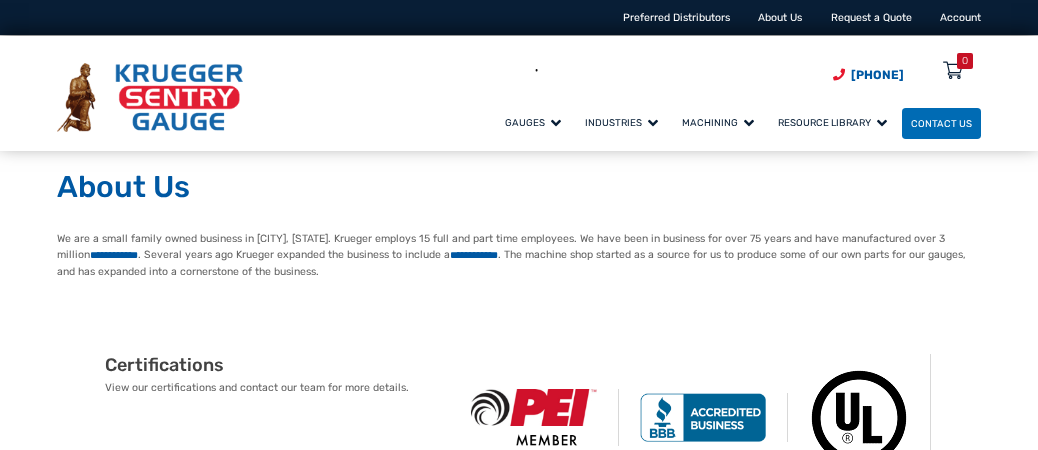 scroll, scrollTop: 0, scrollLeft: 0, axis: both 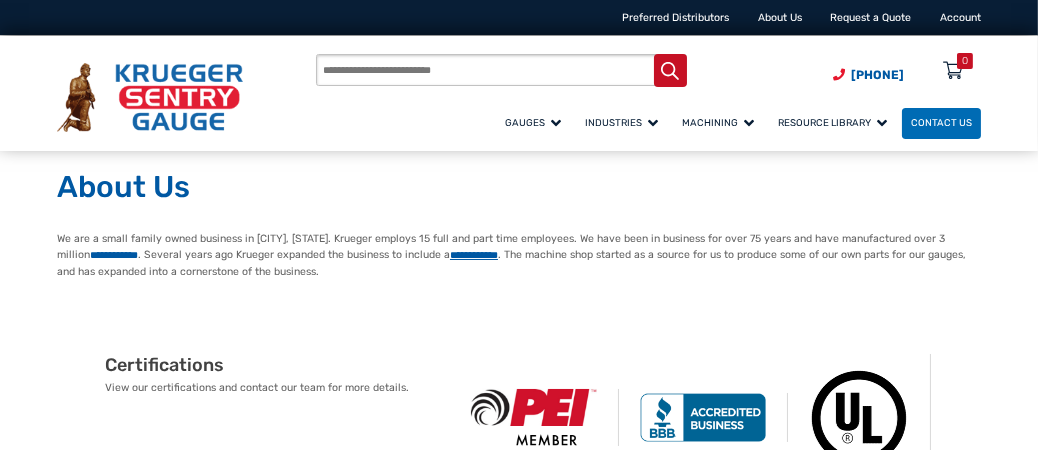 click on "**********" at bounding box center [474, 255] 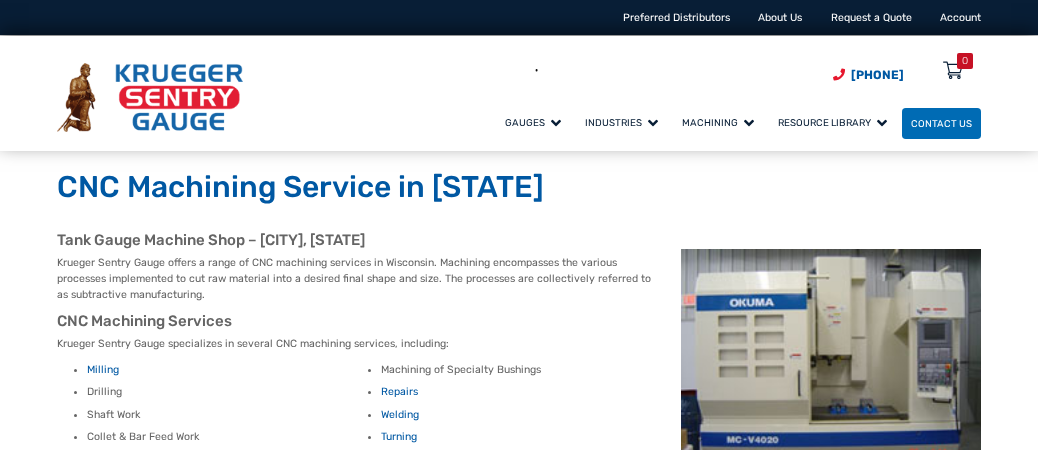 scroll, scrollTop: 0, scrollLeft: 0, axis: both 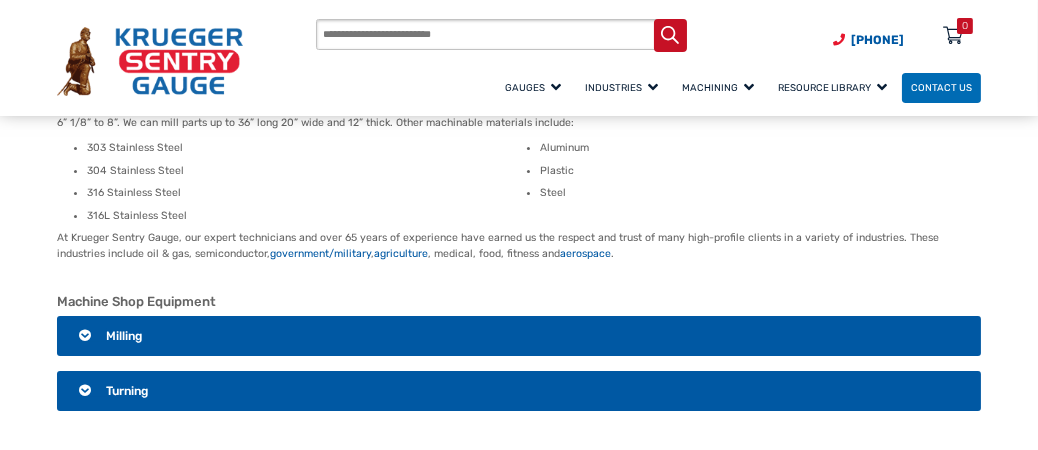 click on "Milling" at bounding box center [519, 336] 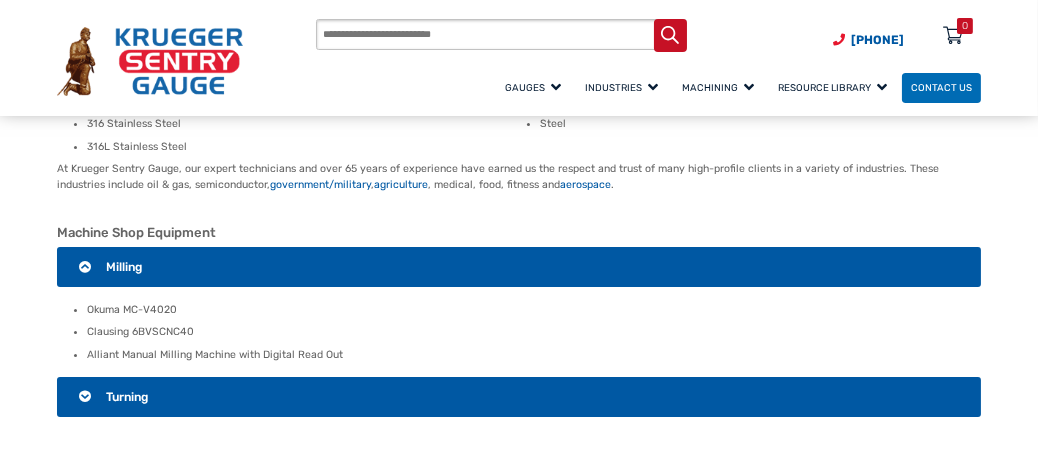 scroll, scrollTop: 500, scrollLeft: 0, axis: vertical 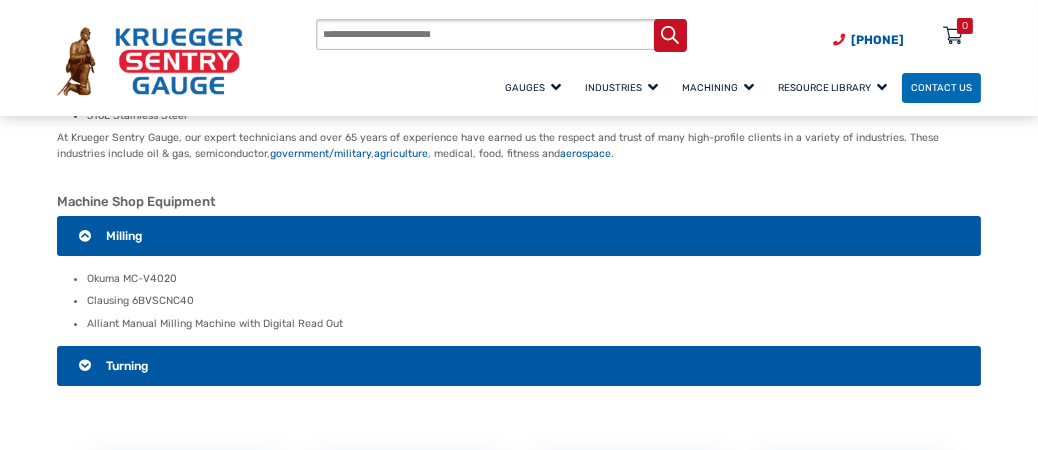 click on "Turning" at bounding box center (519, 236) 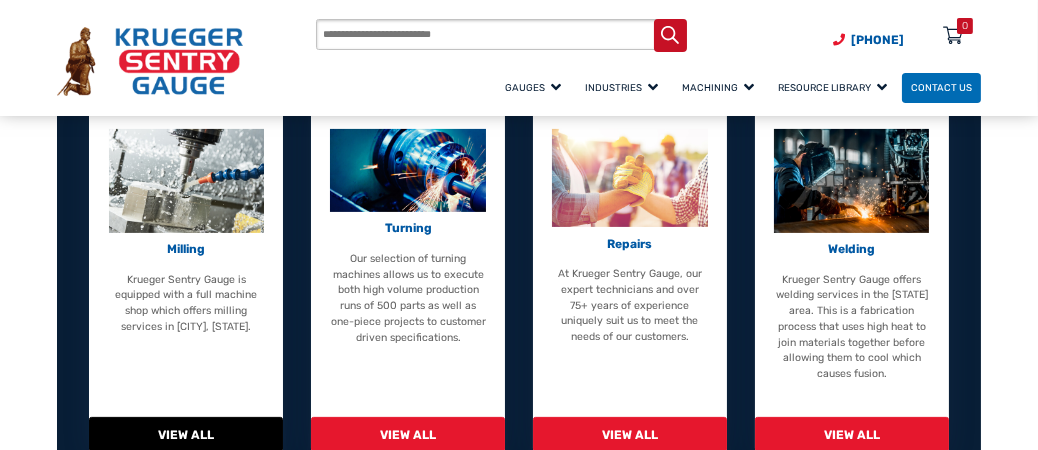 scroll, scrollTop: 900, scrollLeft: 0, axis: vertical 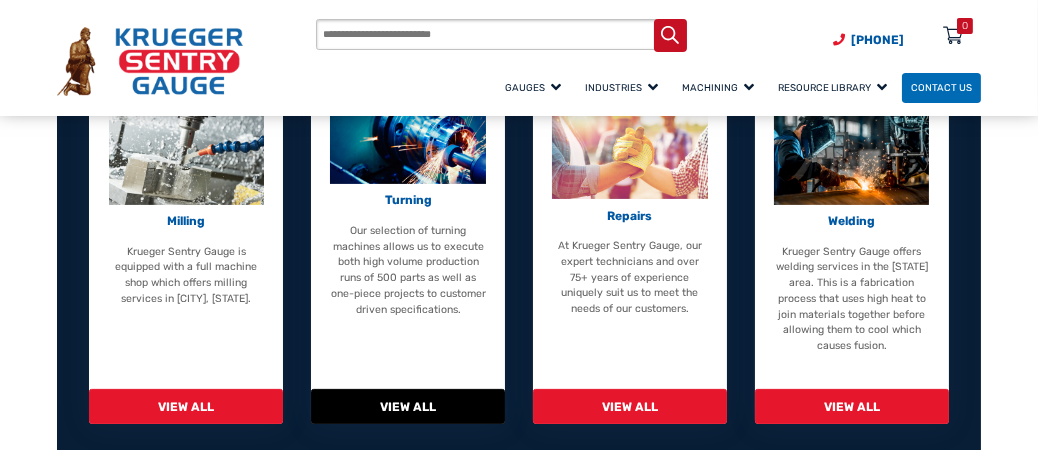 click on "View All" at bounding box center [408, 406] 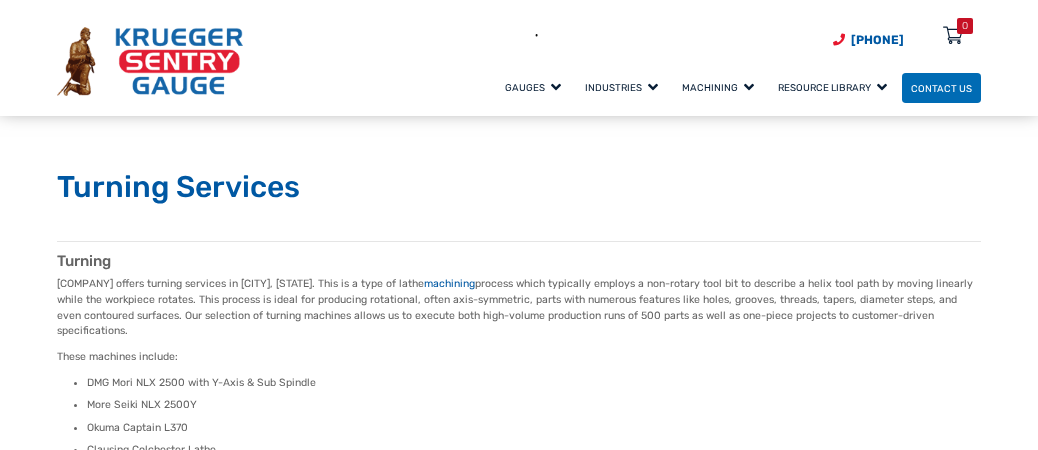 scroll, scrollTop: 200, scrollLeft: 0, axis: vertical 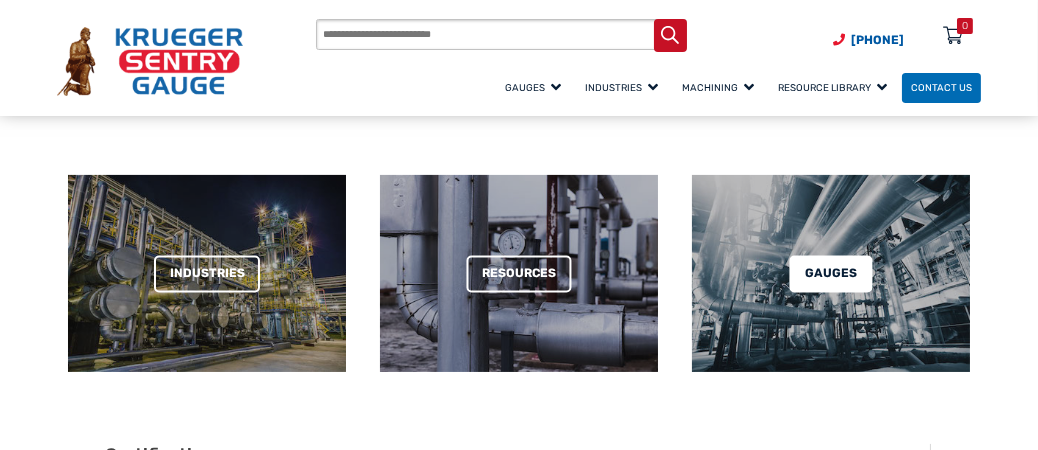 click on "Gauges" at bounding box center [830, 273] 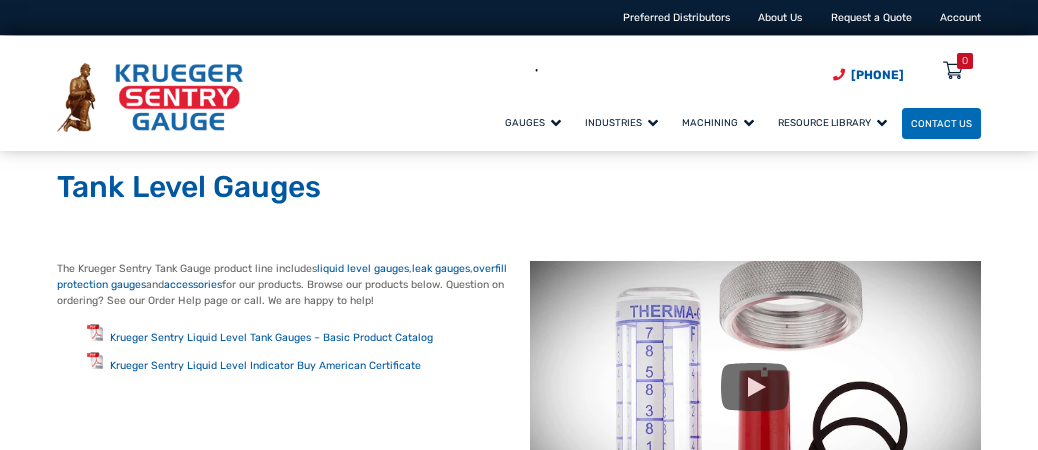 scroll, scrollTop: 0, scrollLeft: 0, axis: both 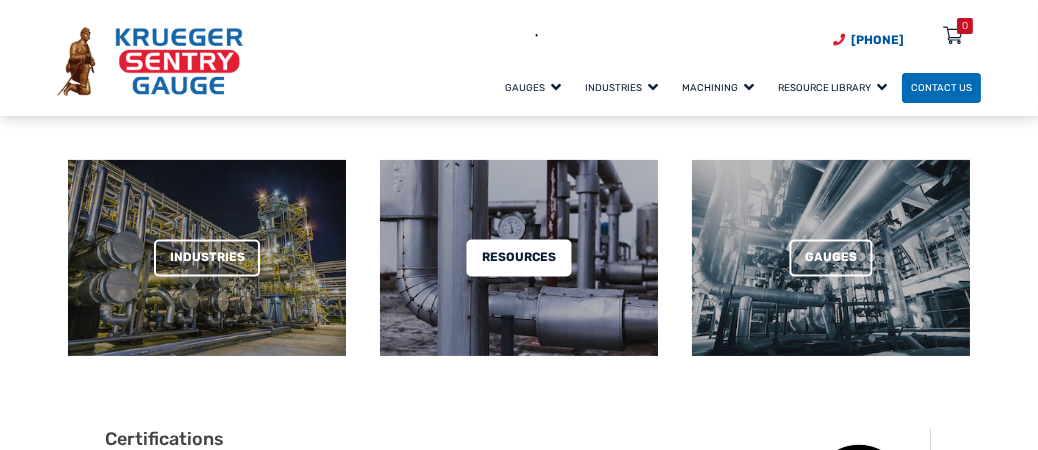 click on "Resources" at bounding box center (519, 257) 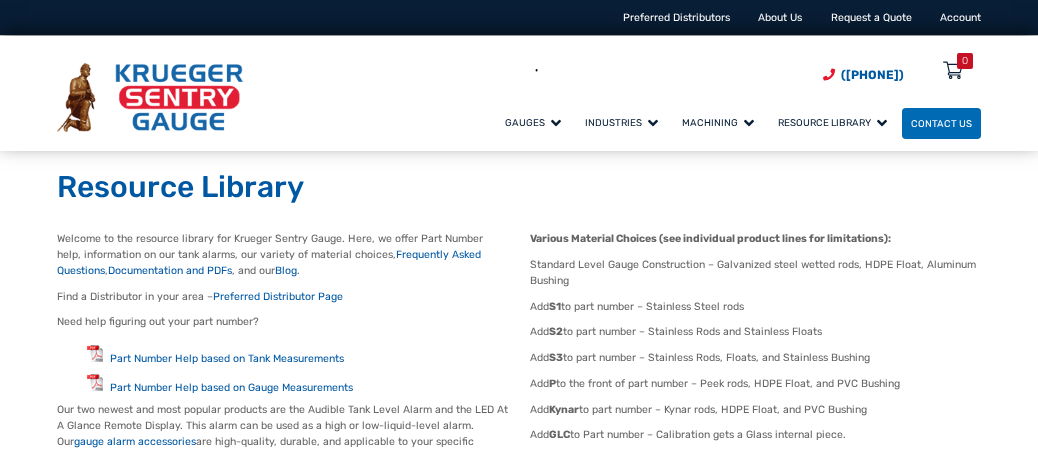 scroll, scrollTop: 0, scrollLeft: 0, axis: both 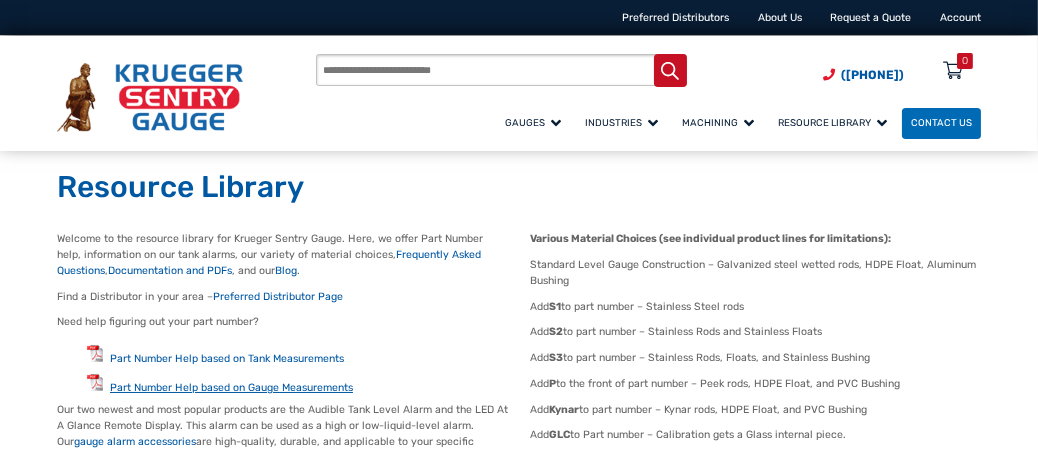 click on "Part Number Help based on Gauge Measurements" at bounding box center [231, 387] 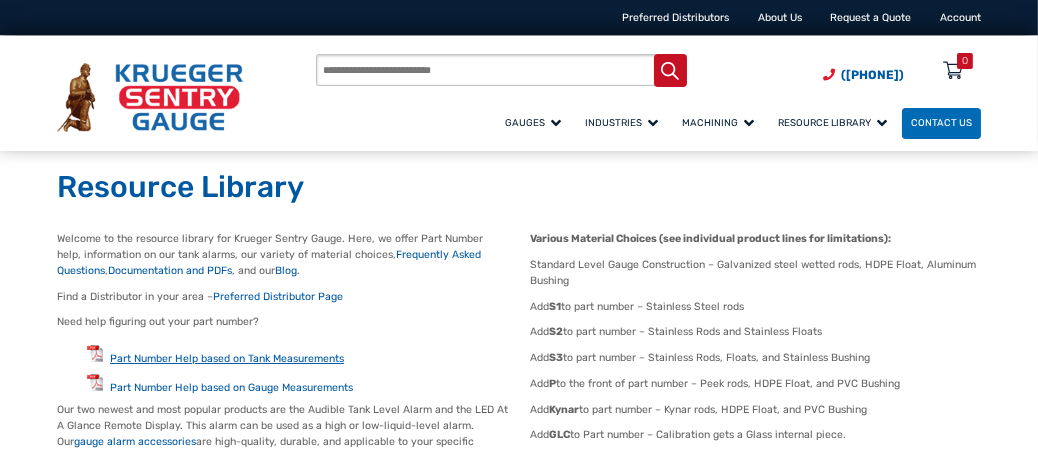click on "Part Number Help based on Tank Measurements" at bounding box center [227, 358] 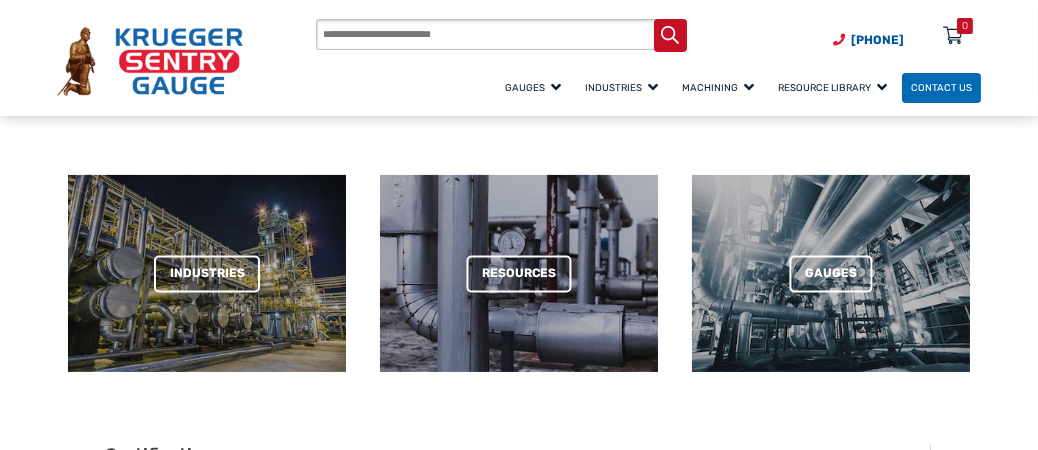 scroll, scrollTop: 600, scrollLeft: 0, axis: vertical 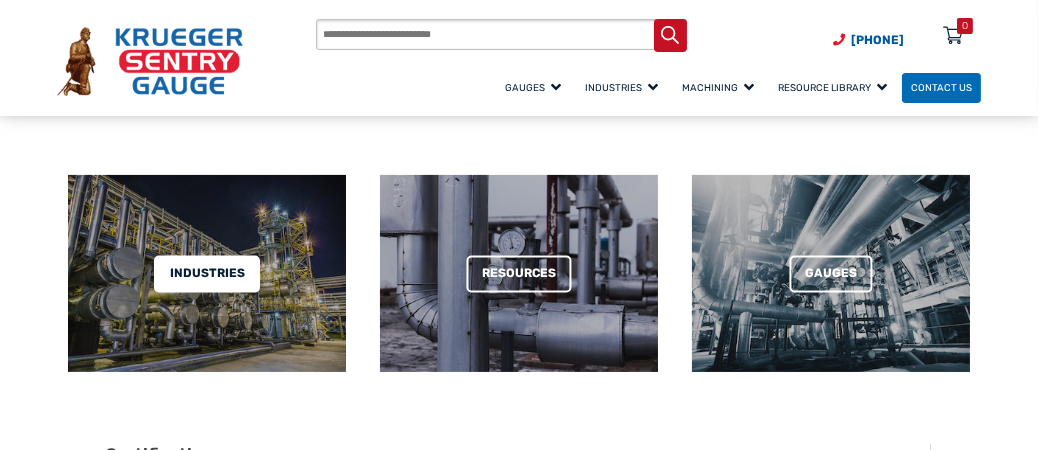 click on "Industries" at bounding box center [207, 273] 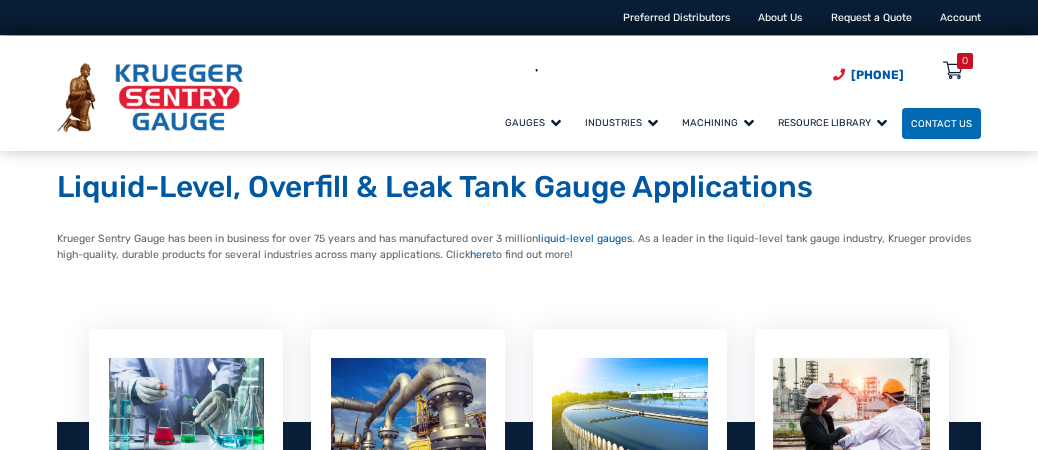 scroll, scrollTop: 0, scrollLeft: 0, axis: both 